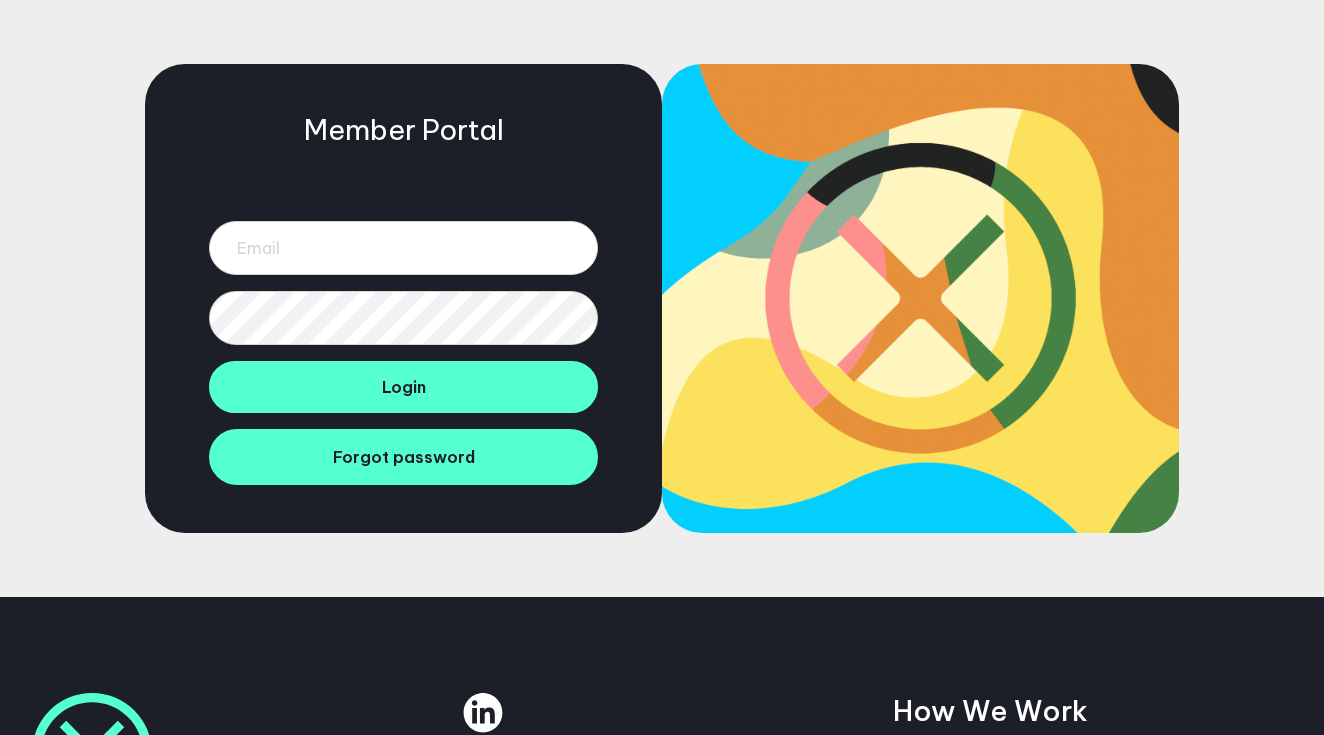 scroll, scrollTop: 0, scrollLeft: 0, axis: both 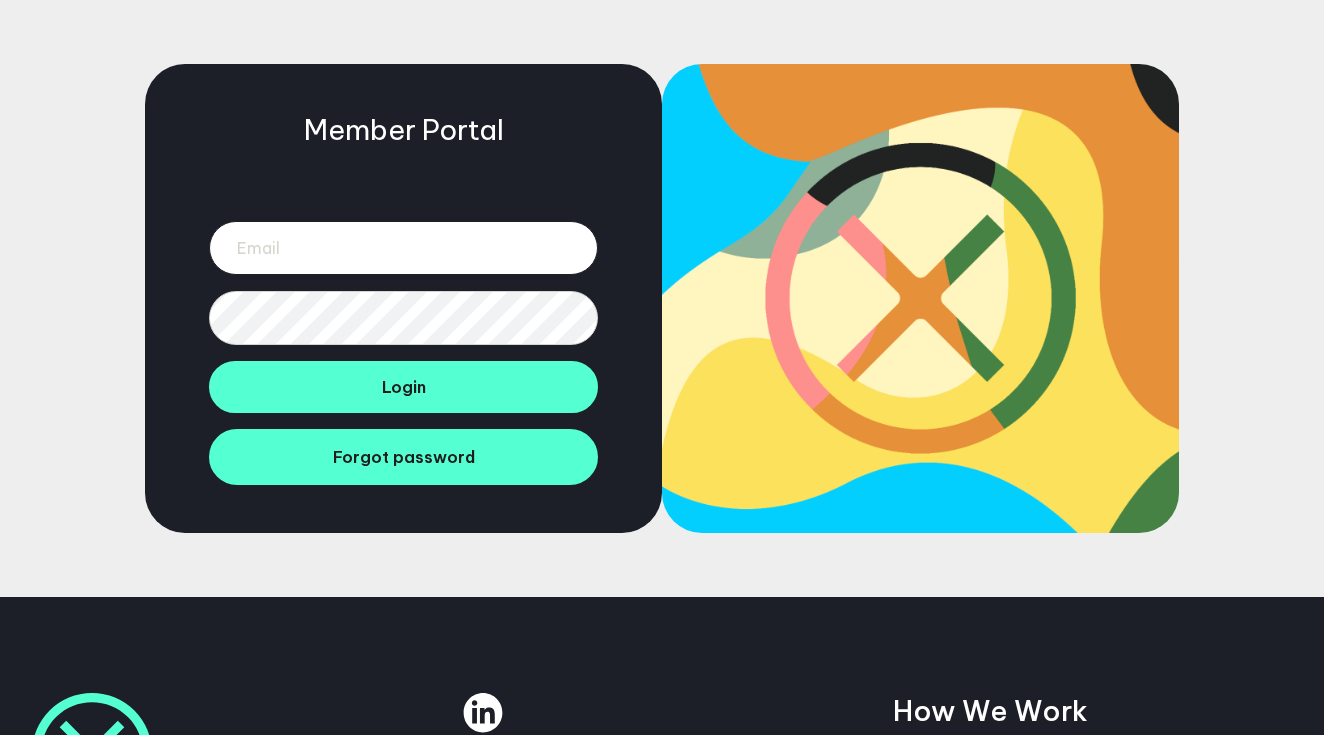 click at bounding box center (403, 248) 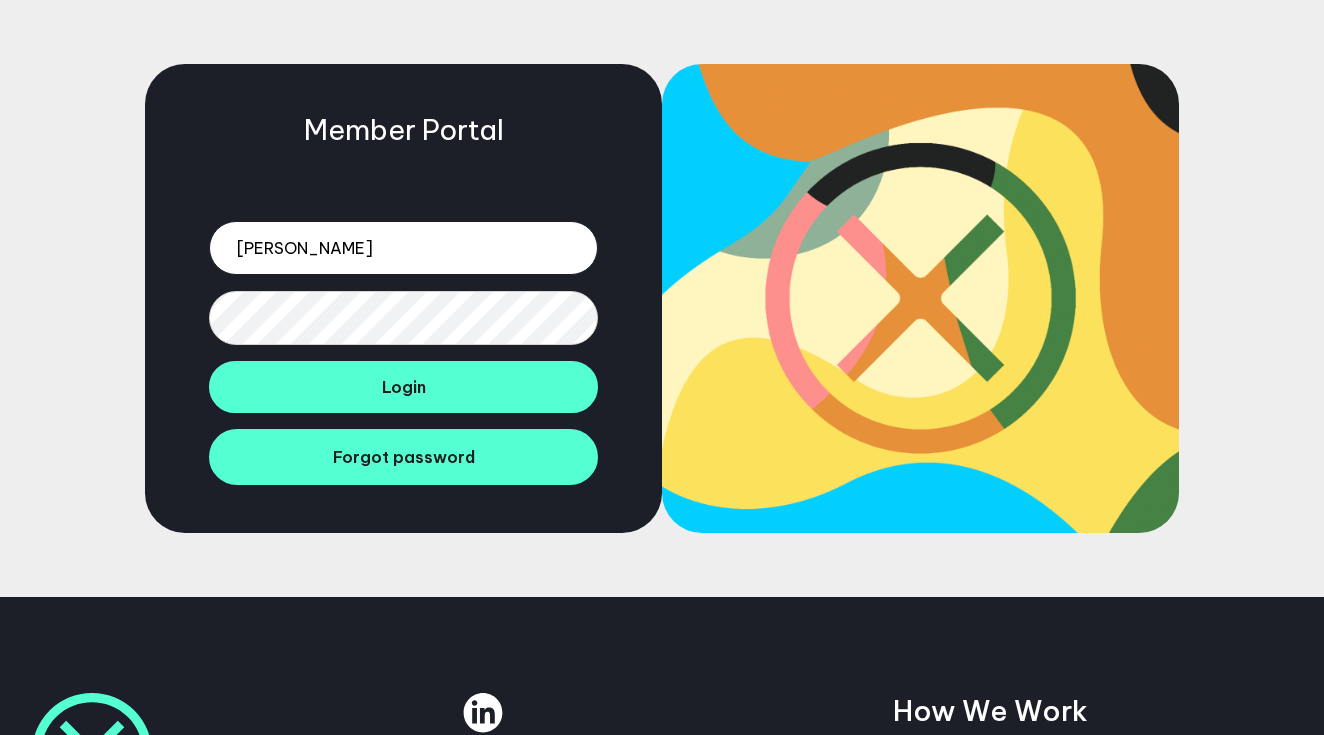 type on "[PERSON_NAME][EMAIL_ADDRESS][DOMAIN_NAME]" 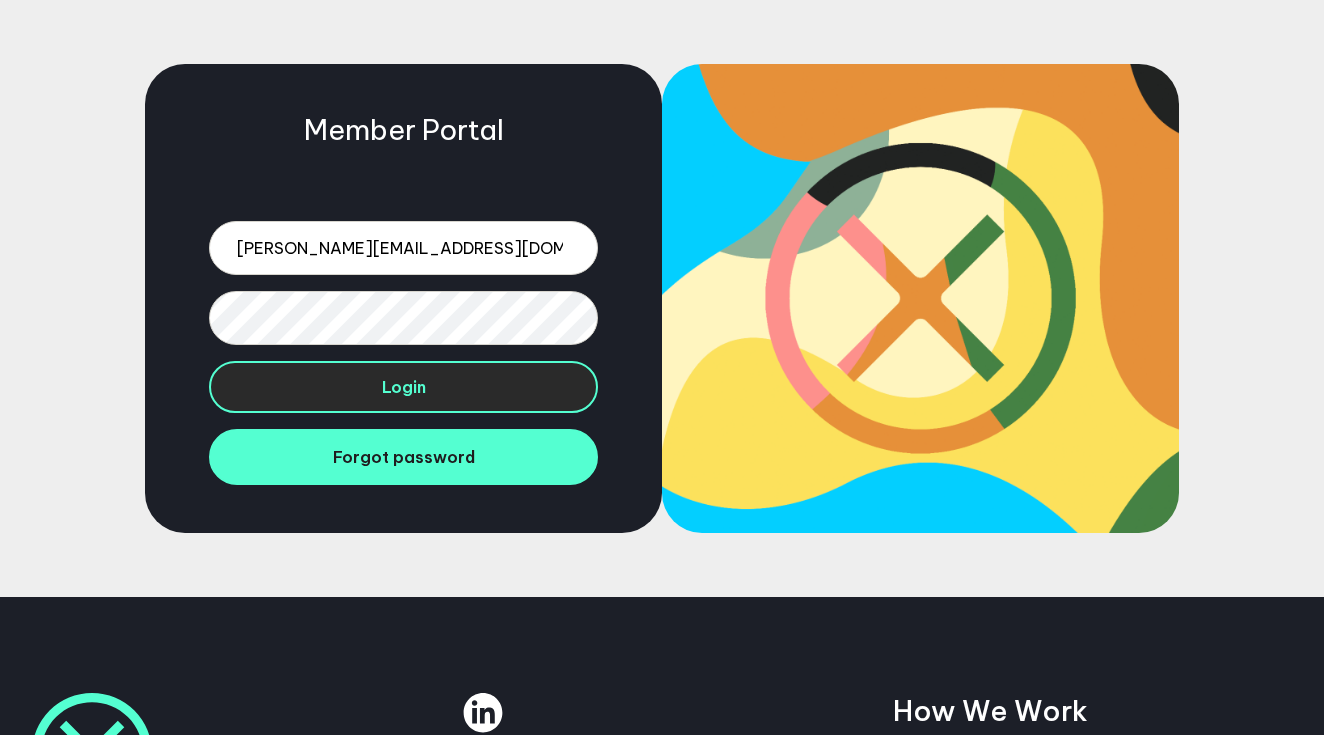 click on "Login" at bounding box center (403, 387) 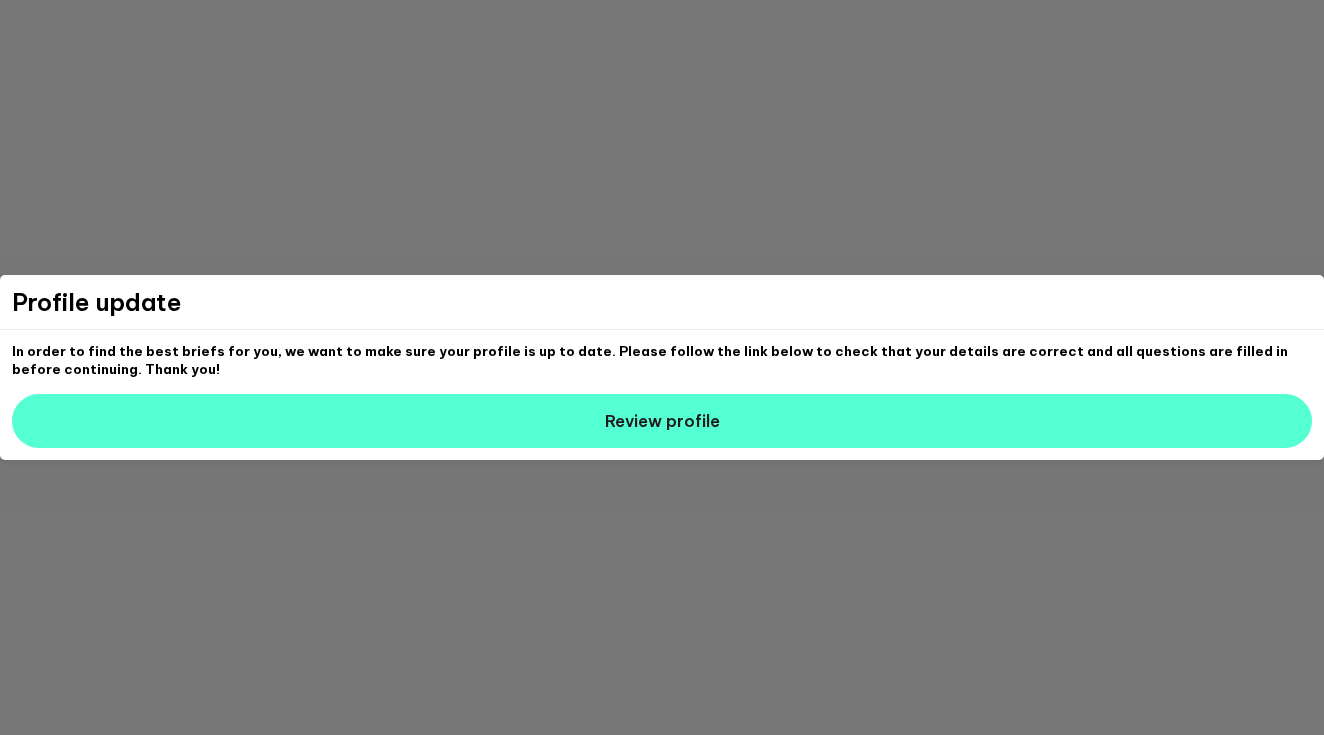 scroll, scrollTop: 0, scrollLeft: 0, axis: both 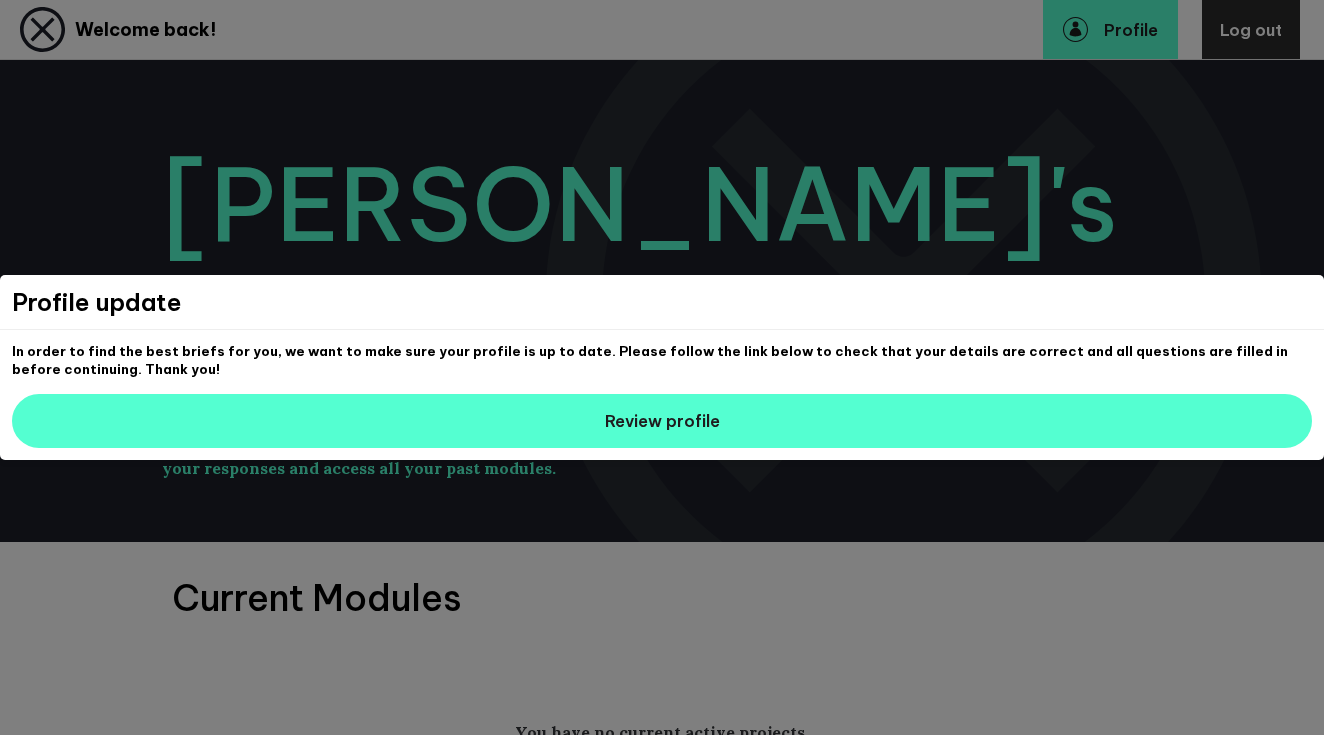 click at bounding box center (662, 367) 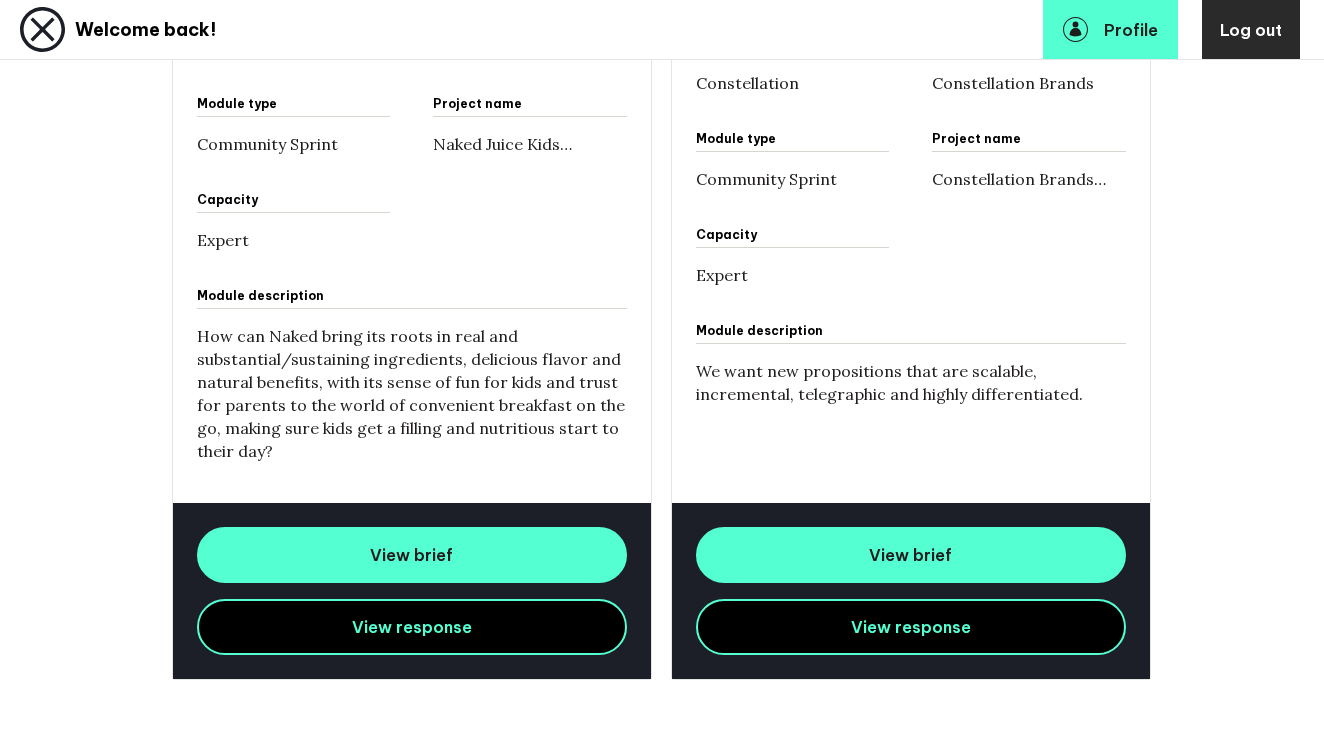 scroll, scrollTop: 1174, scrollLeft: 0, axis: vertical 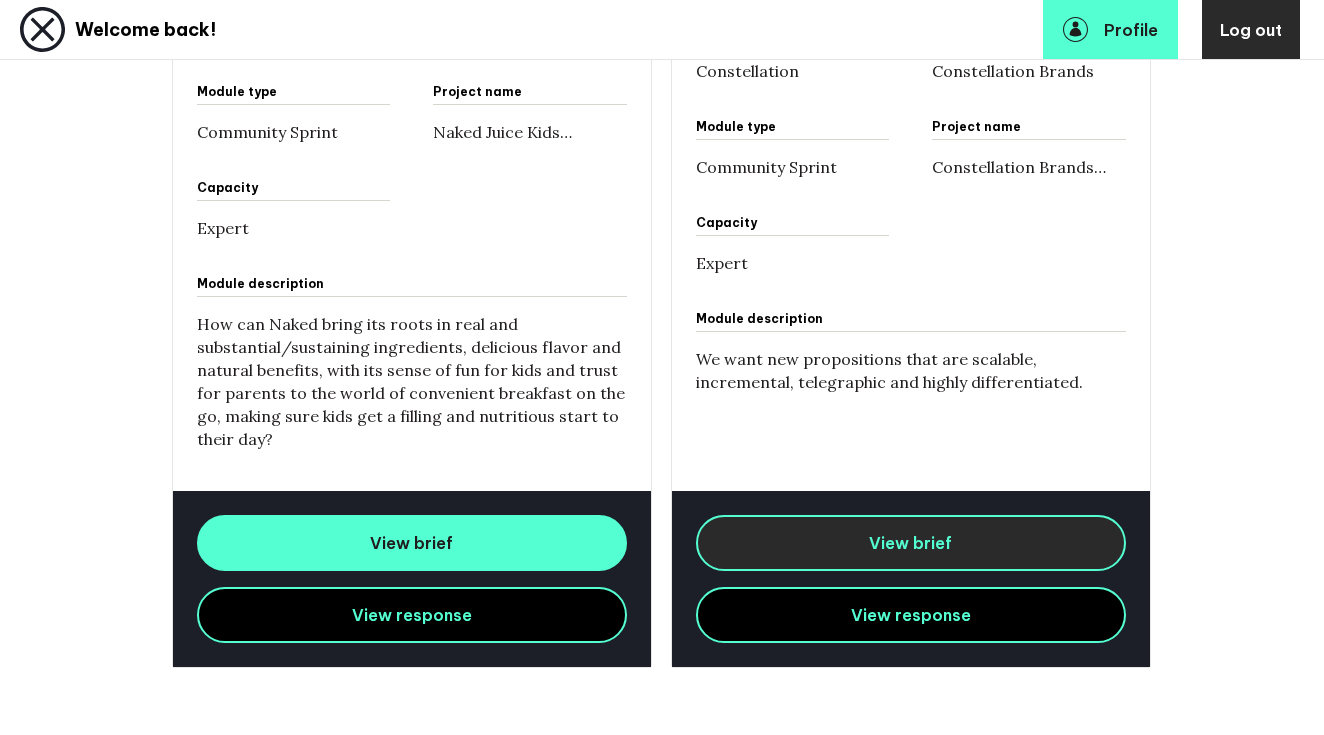 click on "View brief" at bounding box center (911, 543) 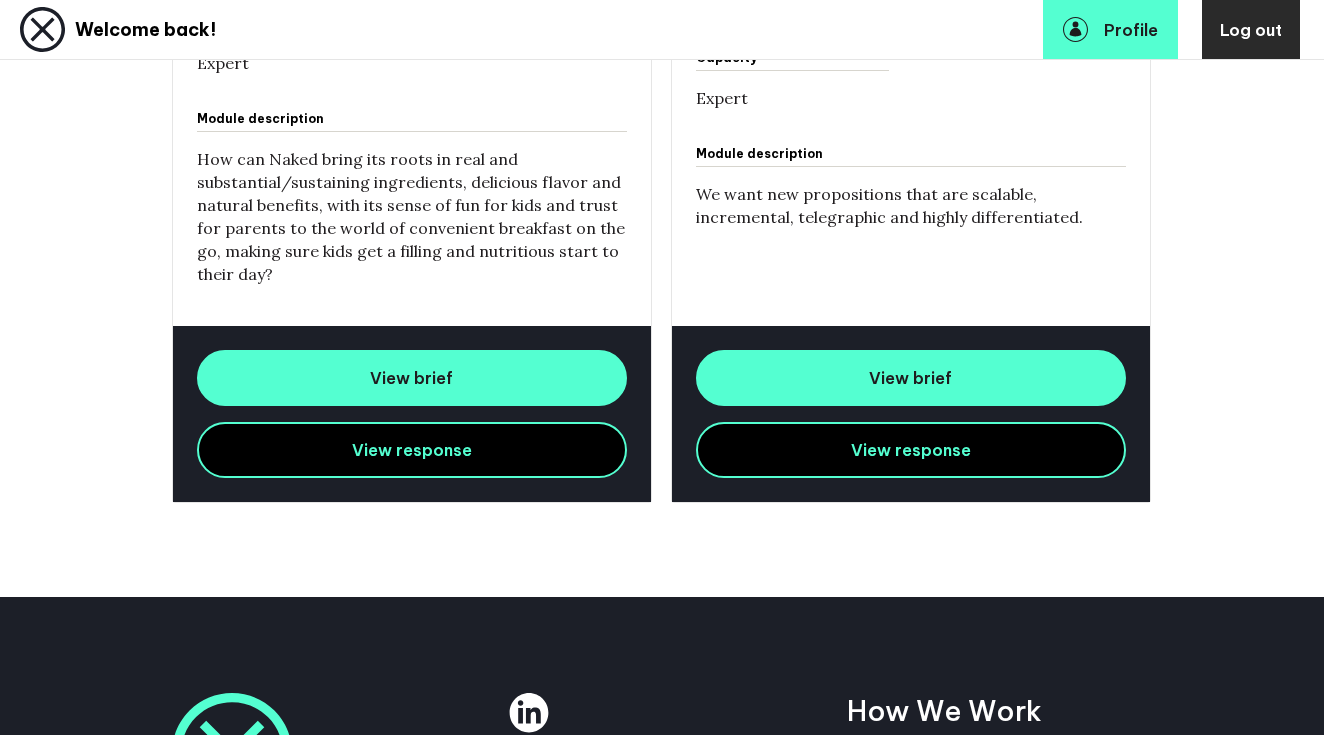 scroll, scrollTop: 1362, scrollLeft: 0, axis: vertical 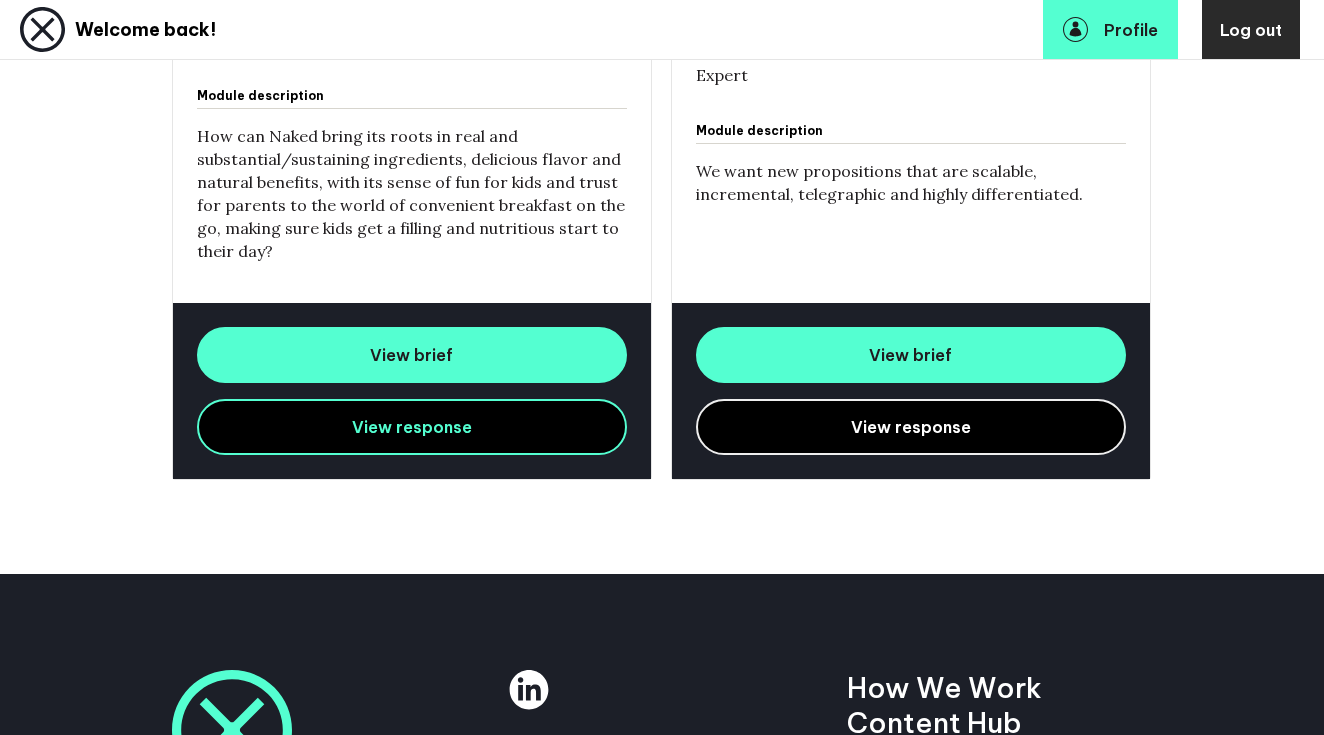click on "View response" at bounding box center (911, 427) 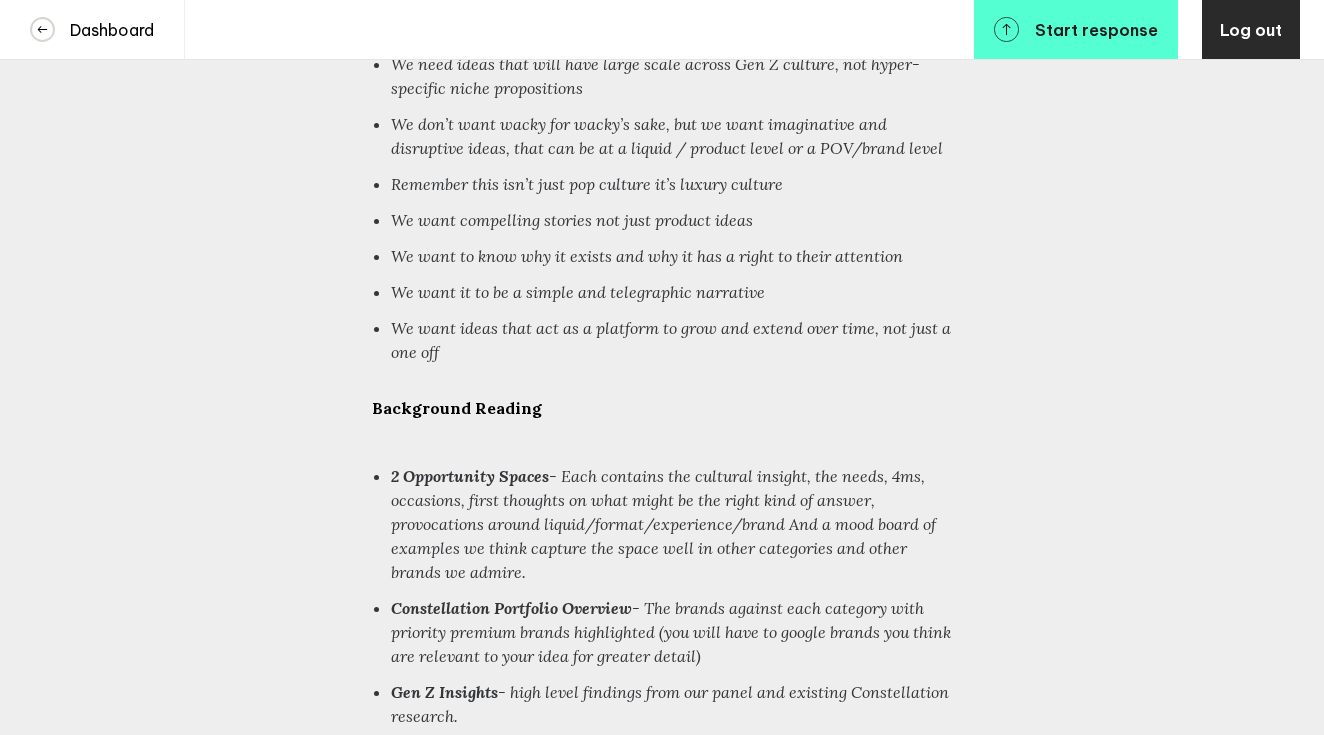 scroll, scrollTop: 4186, scrollLeft: 0, axis: vertical 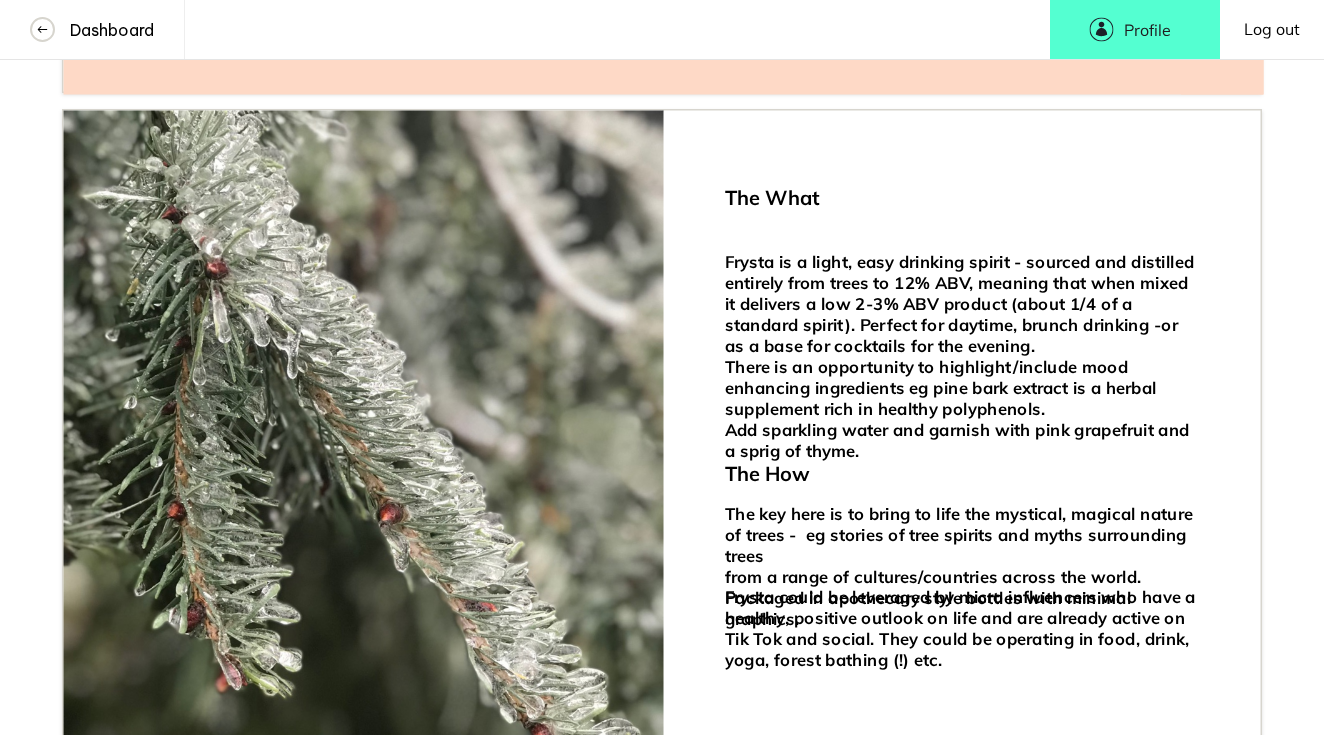 click on "Frysta could be leveraged by micro influencers who have a healthy, positive outlook on life and are already active on Tik Tok and social. They could be operating in food, drink, yoga, forest bathing (!) etc." at bounding box center [963, 628] 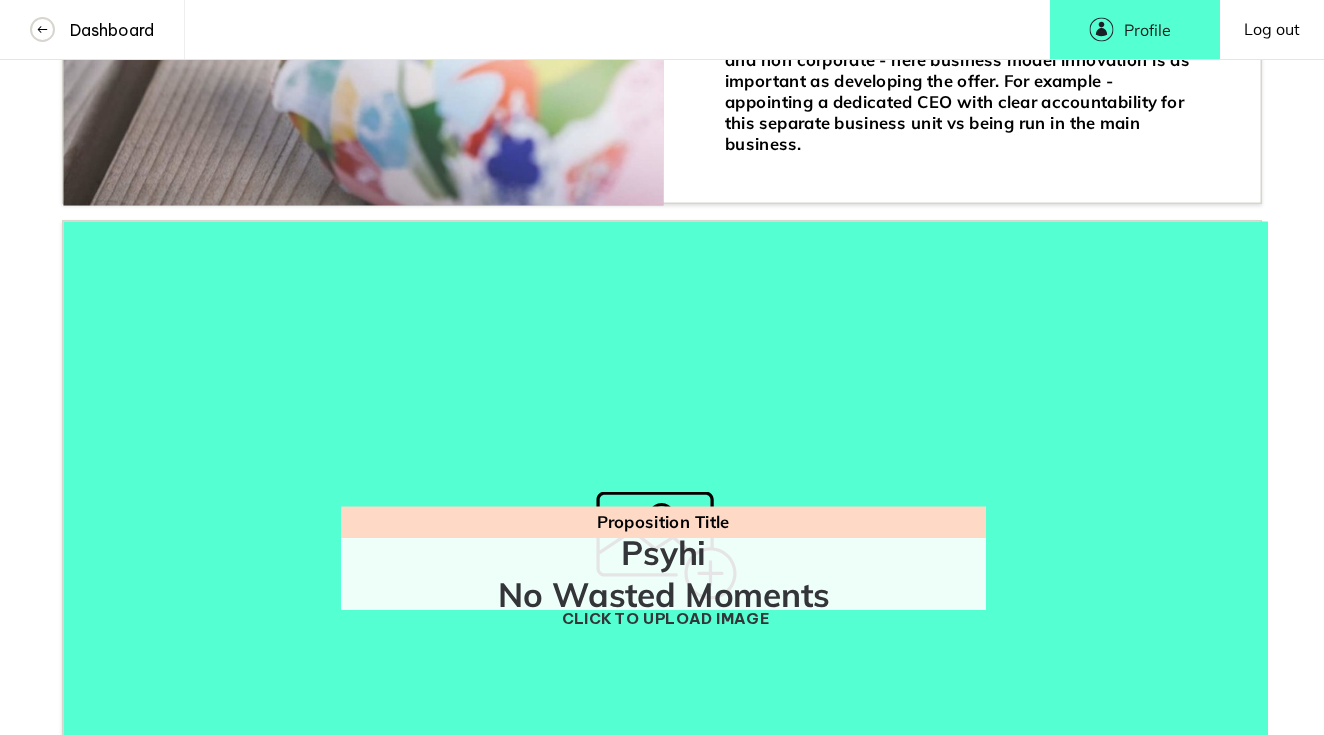 scroll, scrollTop: 5356, scrollLeft: 0, axis: vertical 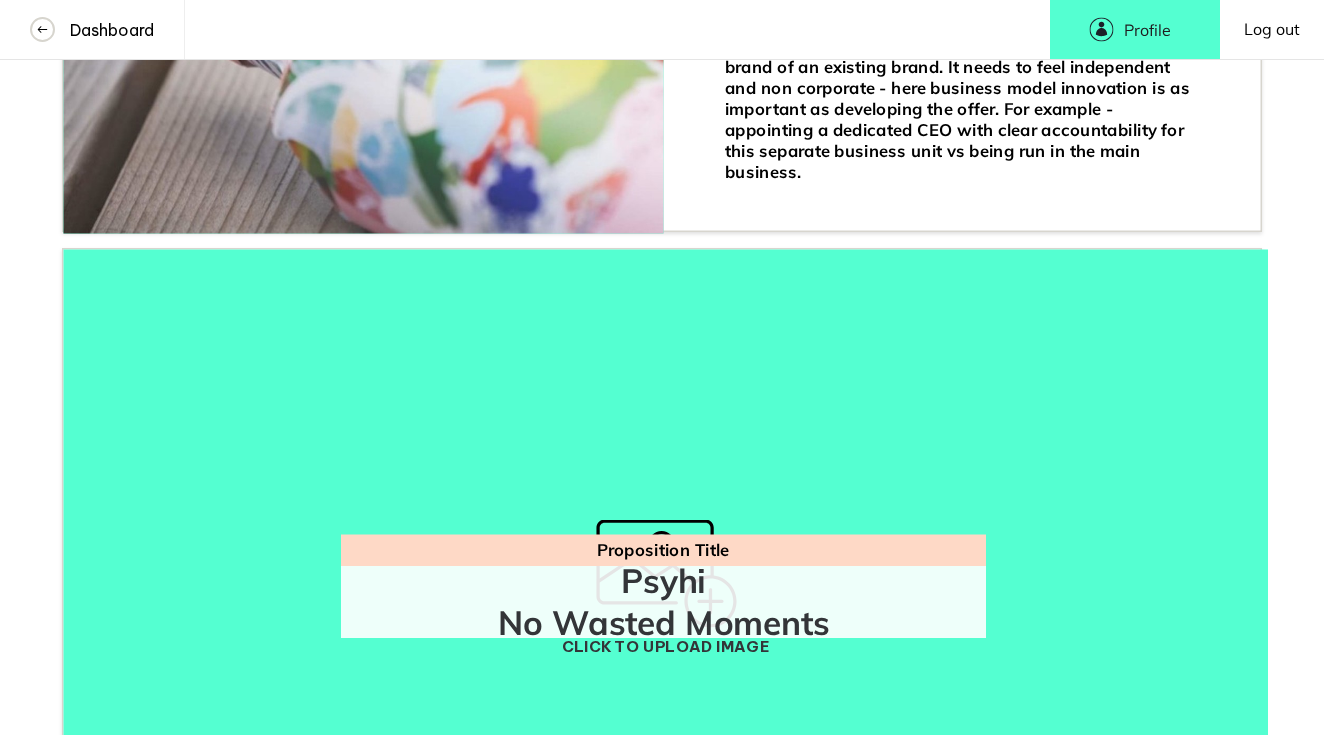 click on "Dashboard Profile Profile LOGOUT Log out" at bounding box center (662, 30) 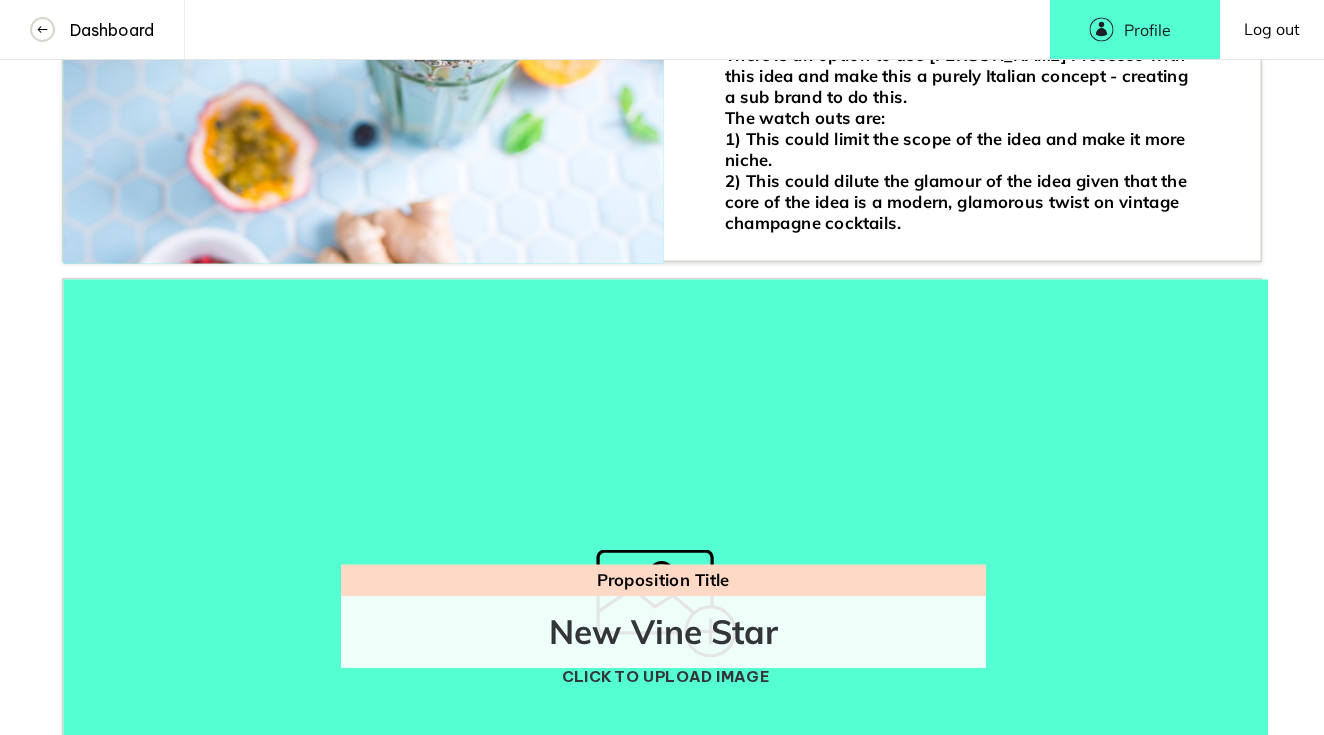 scroll, scrollTop: 2238, scrollLeft: 0, axis: vertical 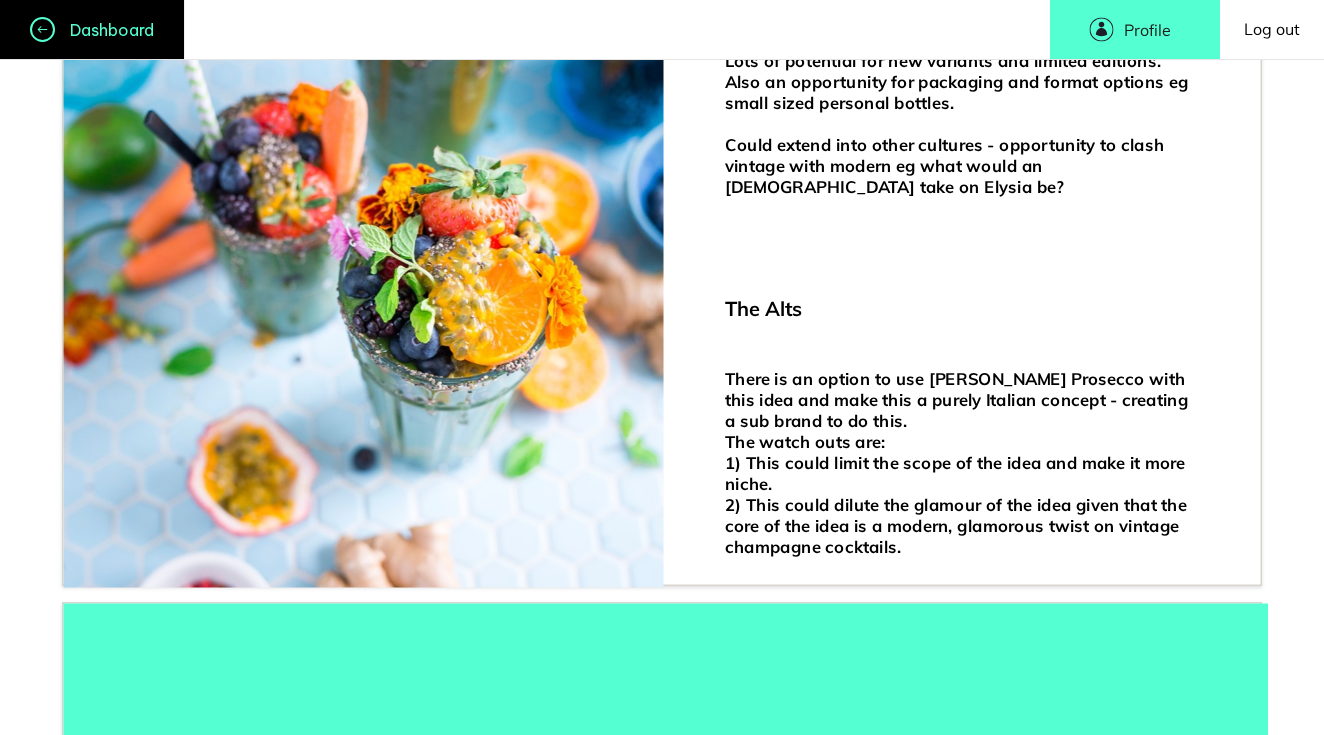 click 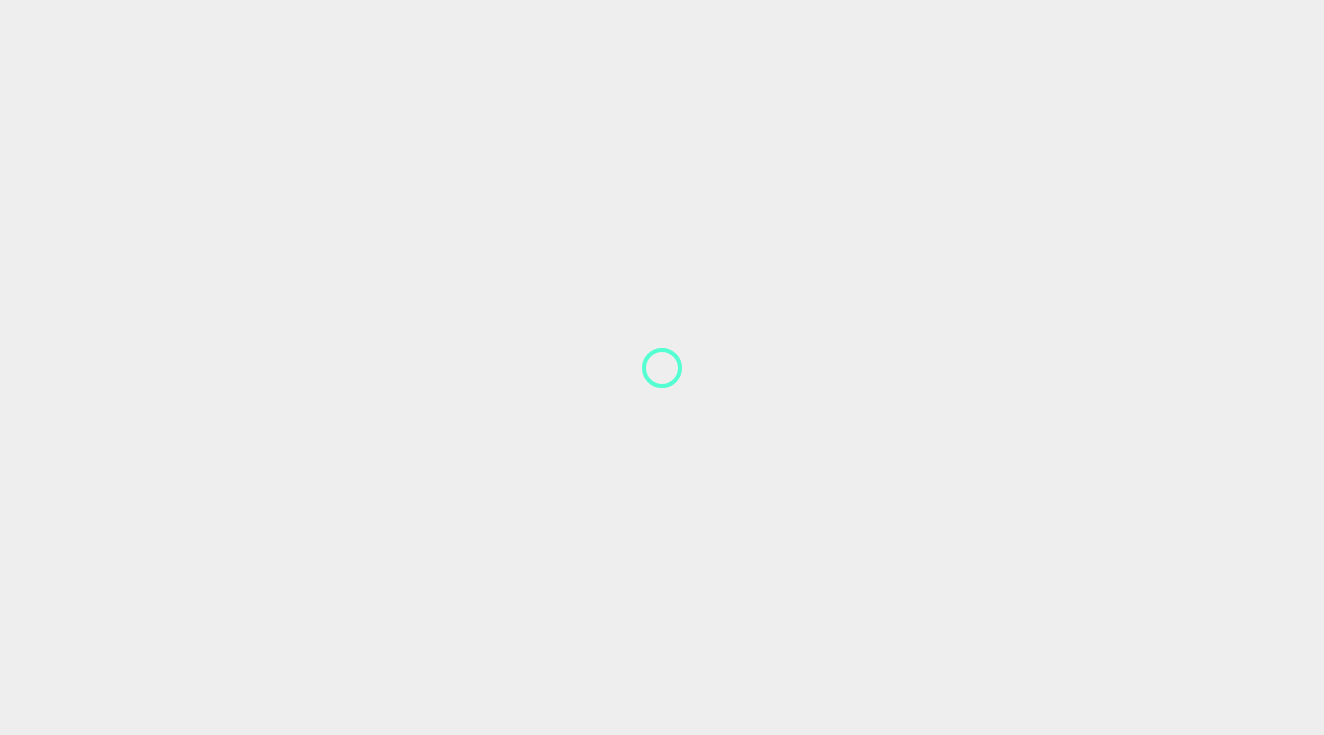 scroll, scrollTop: 0, scrollLeft: 0, axis: both 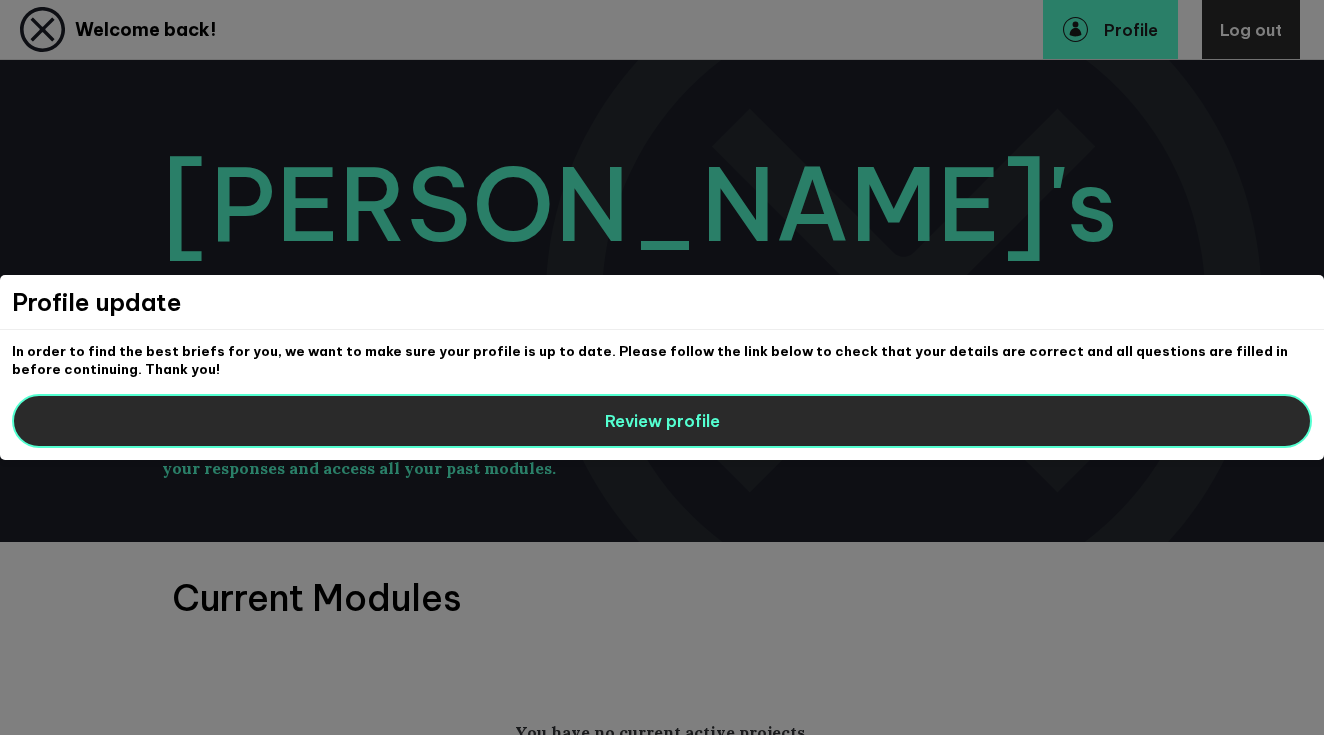 click on "Review profile" at bounding box center [662, 421] 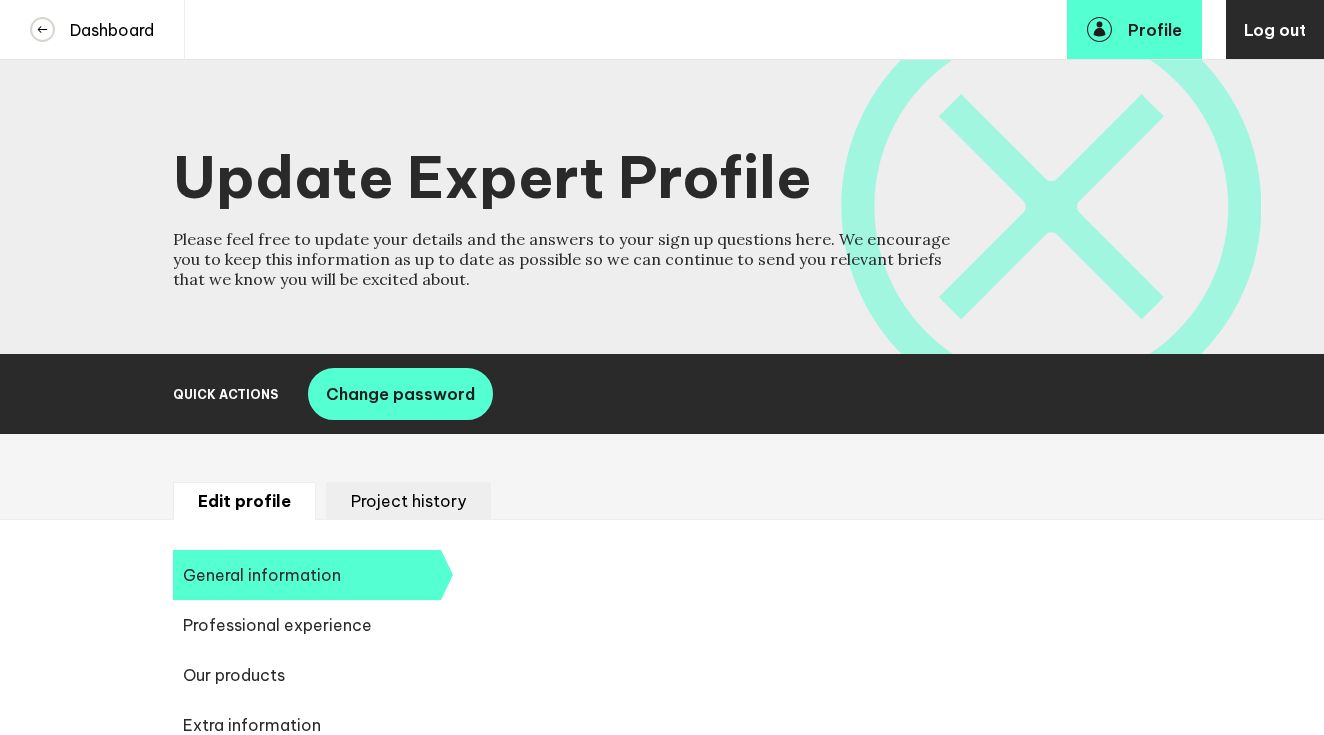 select on "20252" 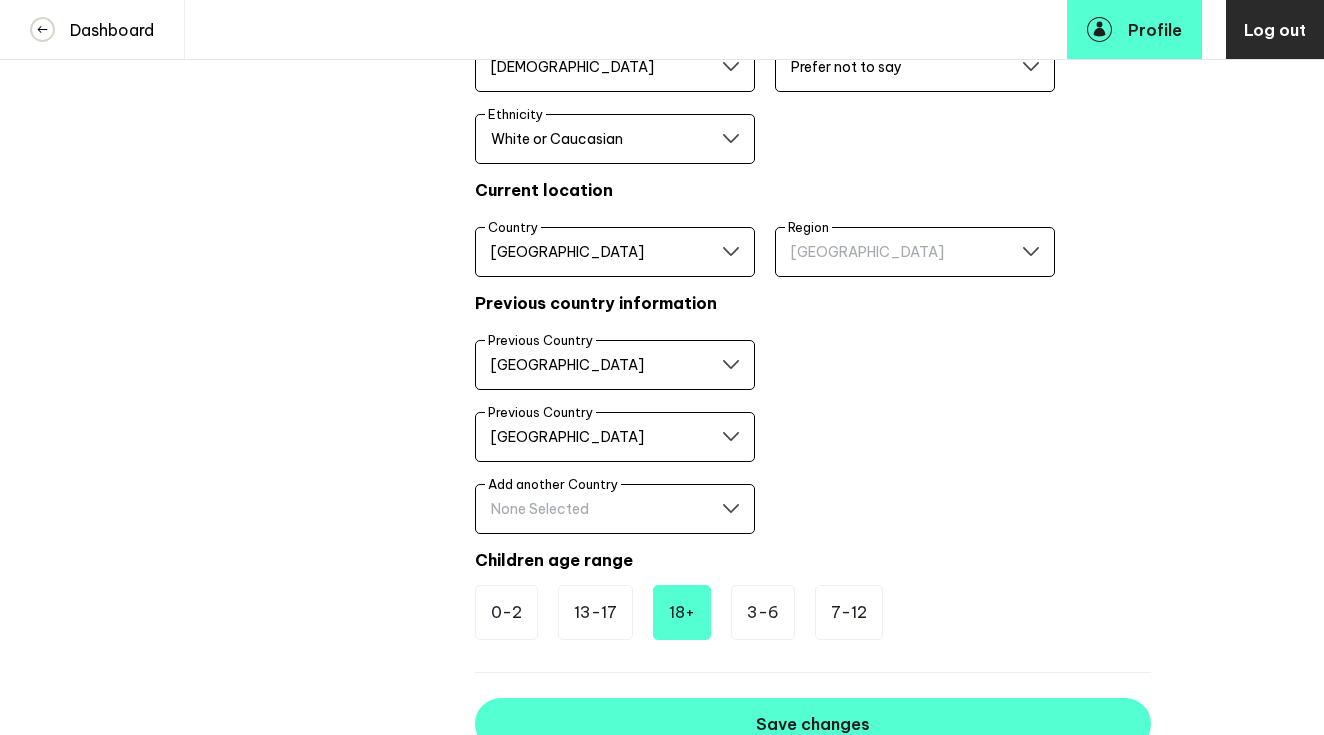 scroll, scrollTop: 1212, scrollLeft: 0, axis: vertical 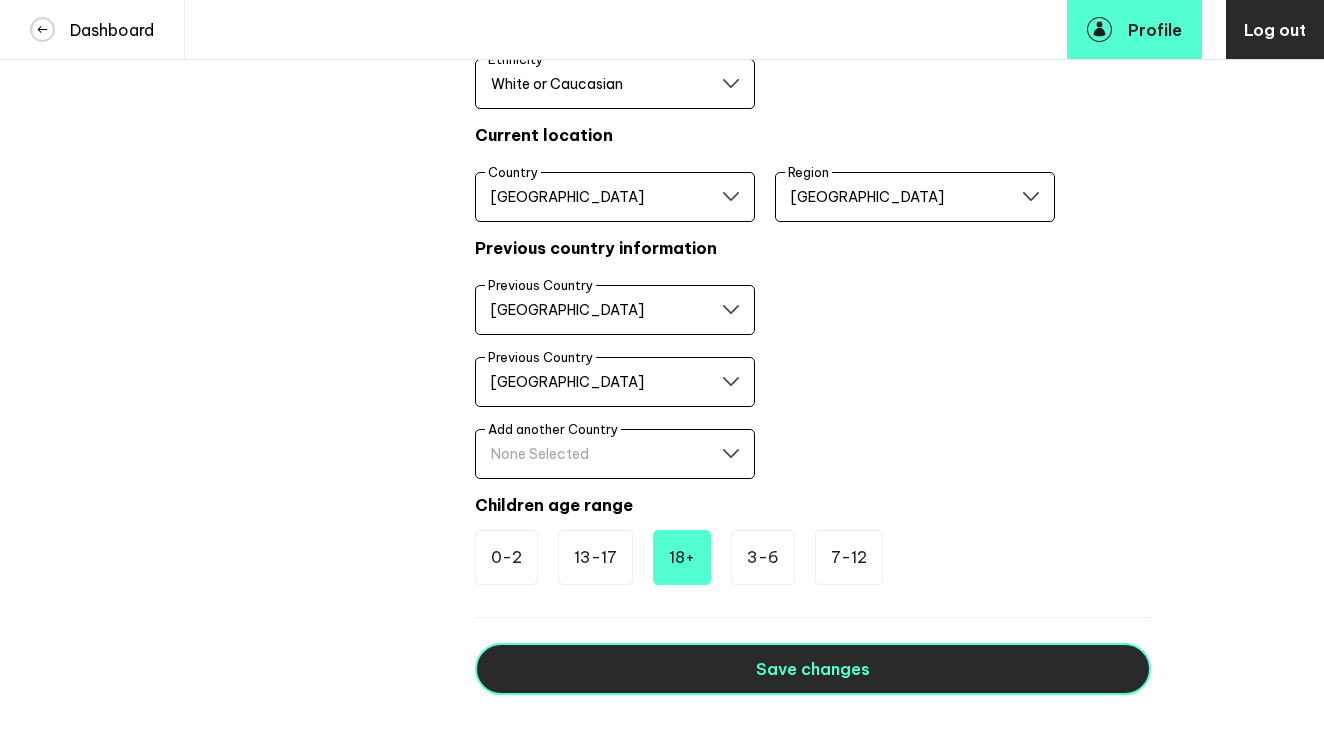 click on "Save changes" at bounding box center (813, 669) 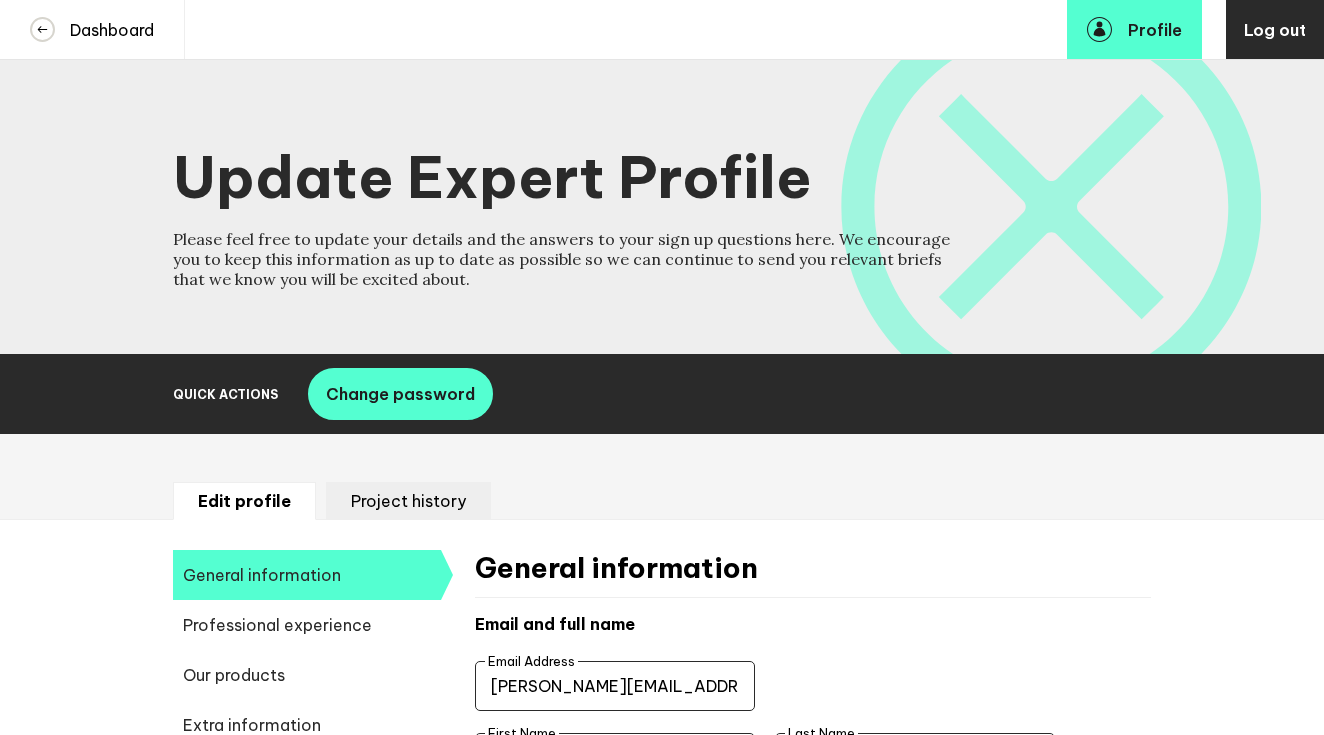 scroll, scrollTop: 0, scrollLeft: 0, axis: both 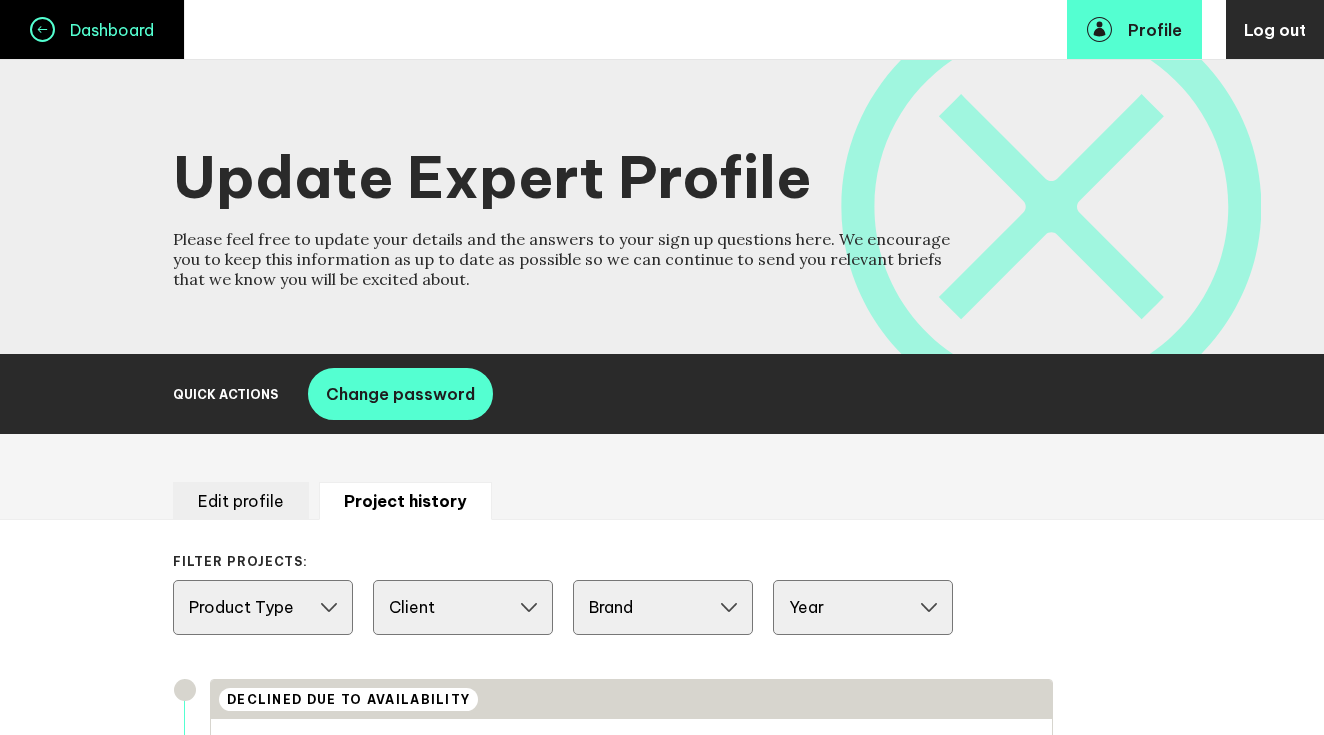 click 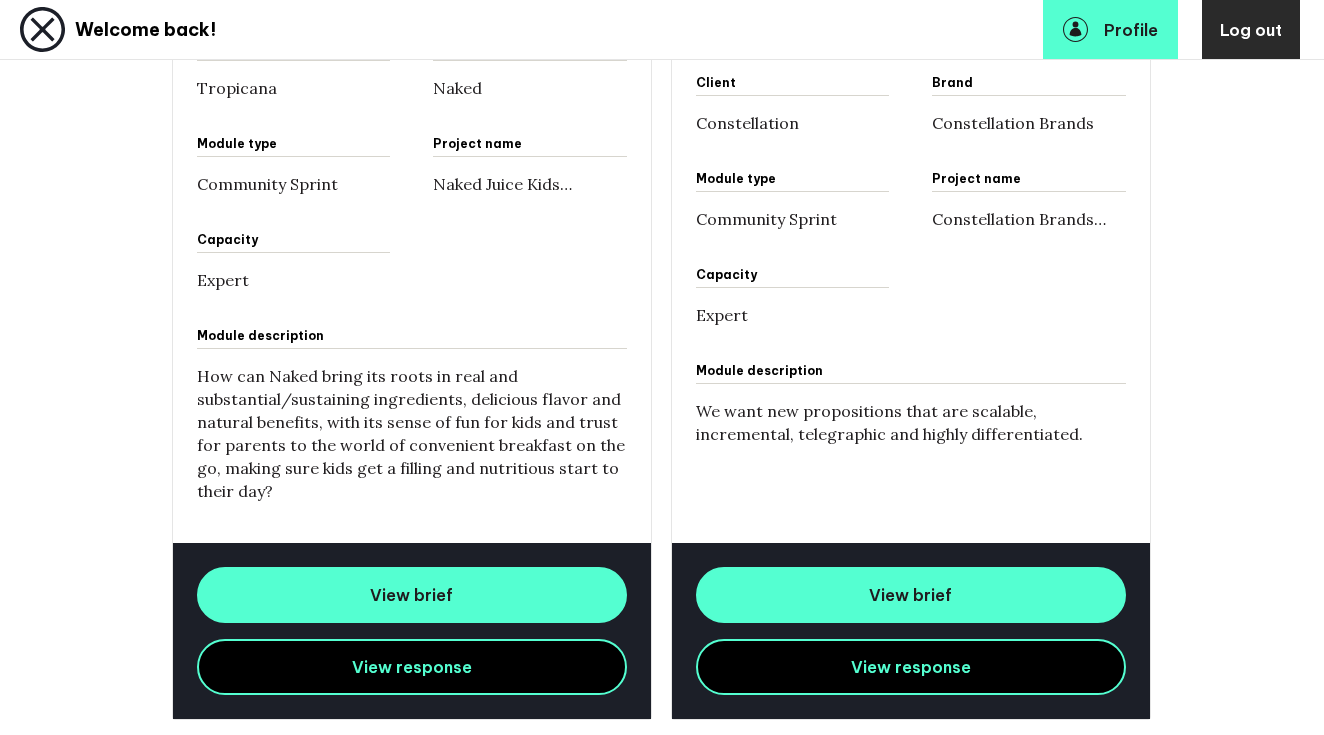 scroll, scrollTop: 1124, scrollLeft: 0, axis: vertical 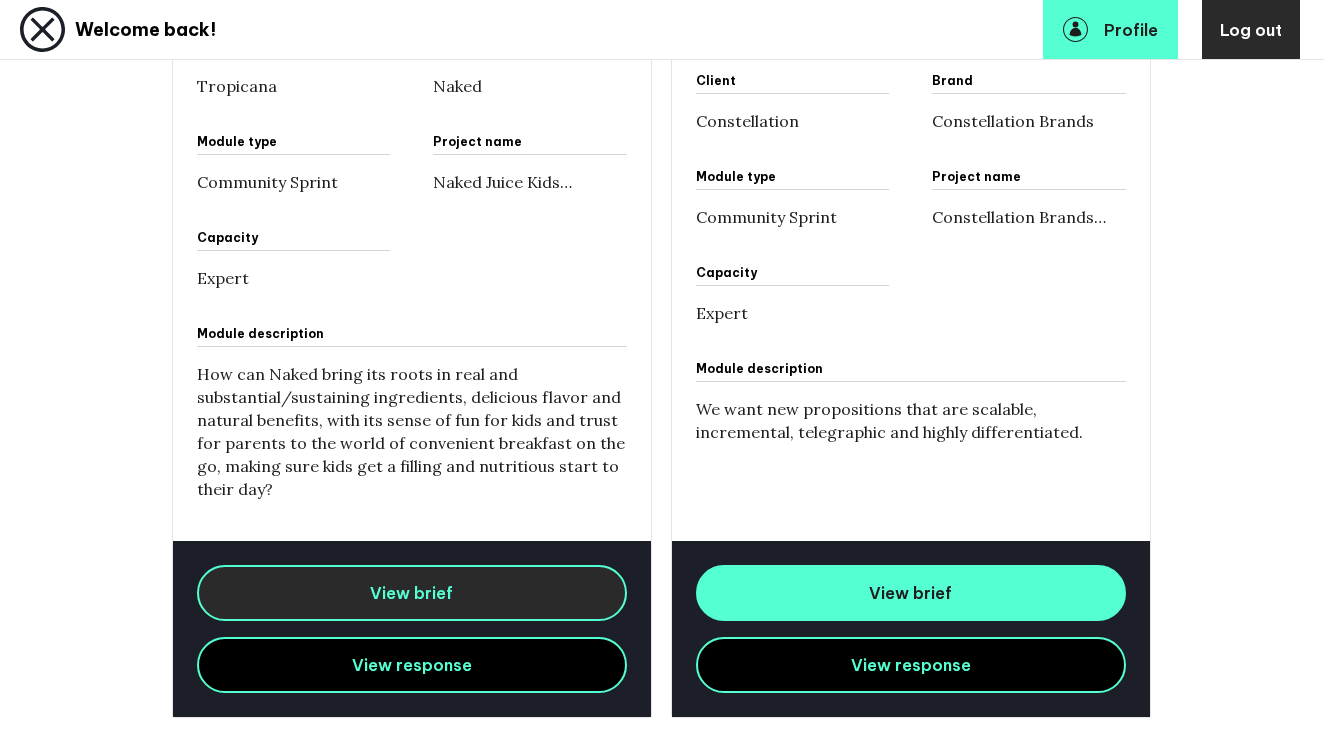 click on "View brief" at bounding box center [412, 593] 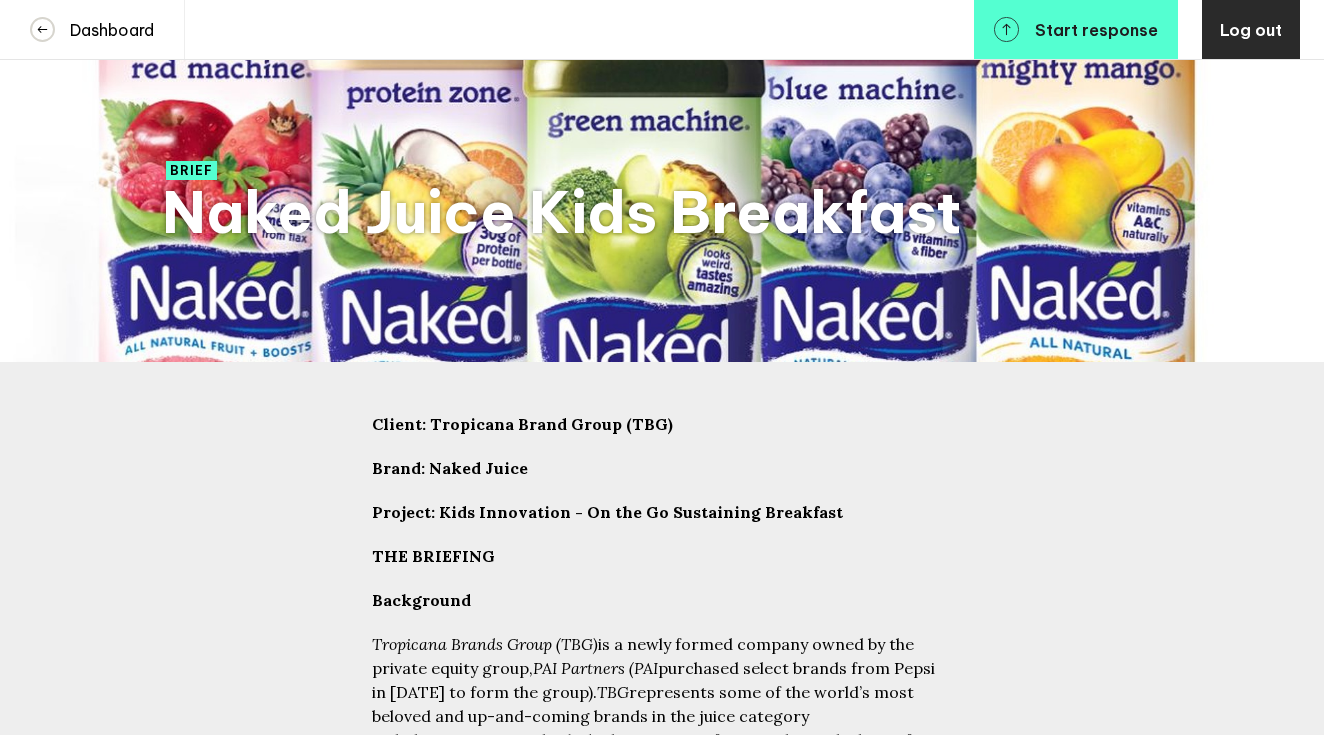 scroll, scrollTop: 0, scrollLeft: 0, axis: both 